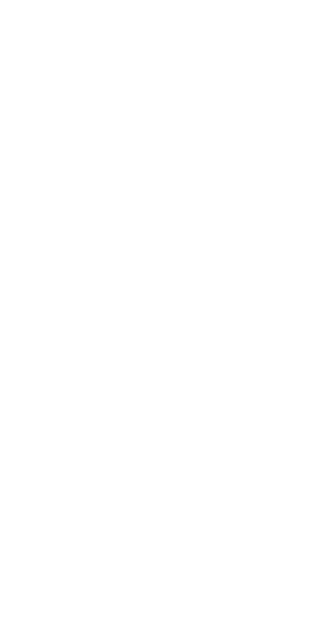 scroll, scrollTop: 0, scrollLeft: 0, axis: both 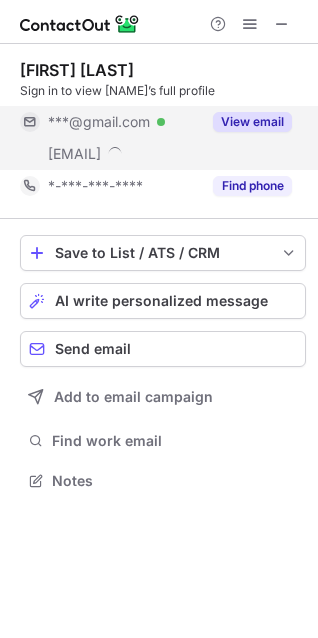 click on "View email" at bounding box center (252, 122) 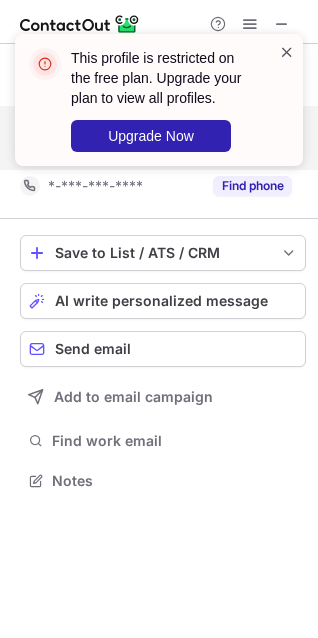 click at bounding box center [287, 52] 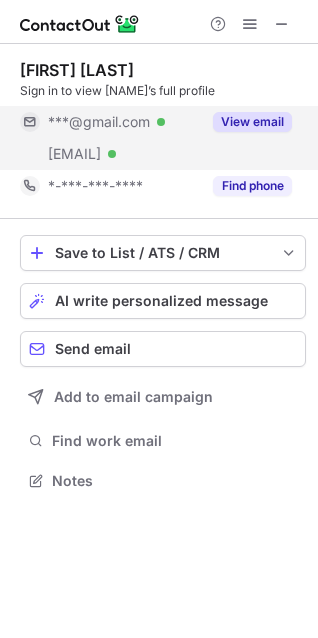 click on "View email" at bounding box center [252, 122] 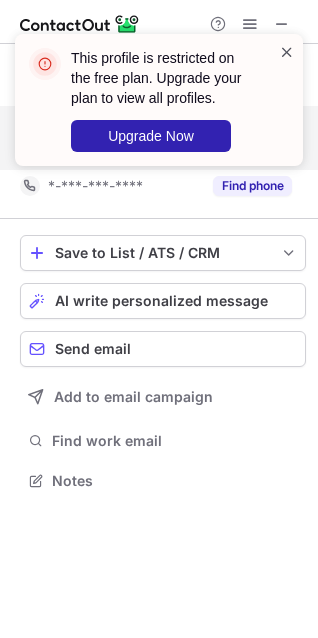 click at bounding box center (287, 52) 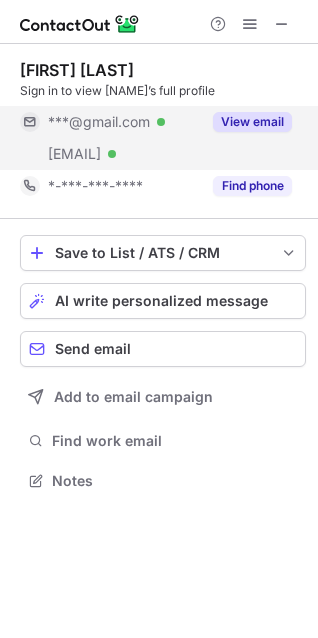 click on "This profile is restricted on the free plan. Upgrade your plan to view all profiles. Upgrade Now" at bounding box center [159, 108] 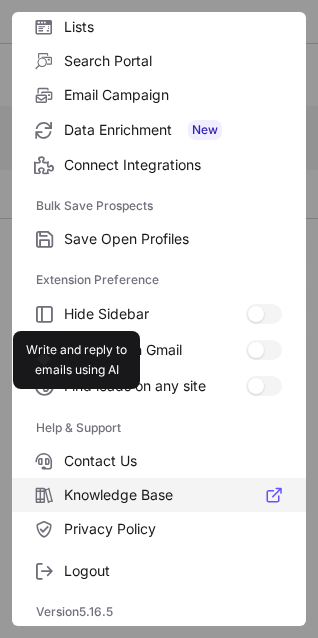 scroll, scrollTop: 195, scrollLeft: 0, axis: vertical 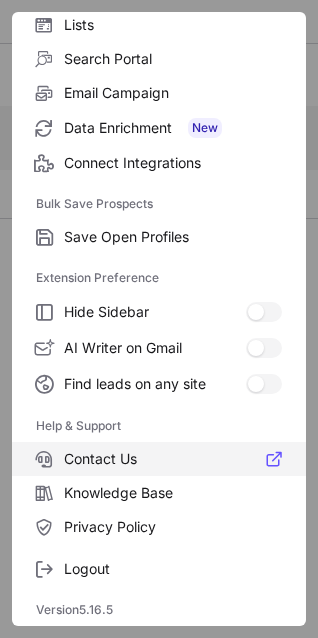 click on "Contact Us" at bounding box center [173, 459] 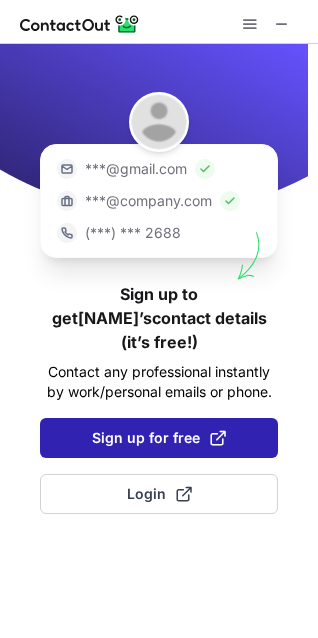 click on "Sign up for free" at bounding box center [159, 438] 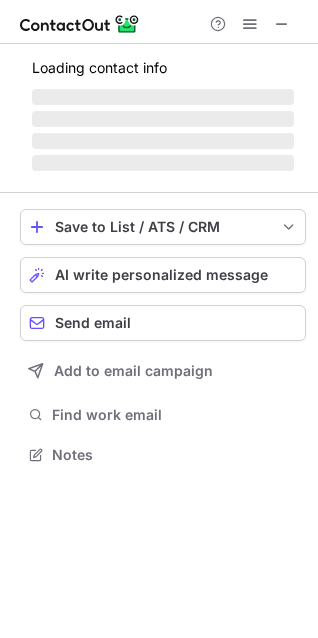 scroll, scrollTop: 10, scrollLeft: 10, axis: both 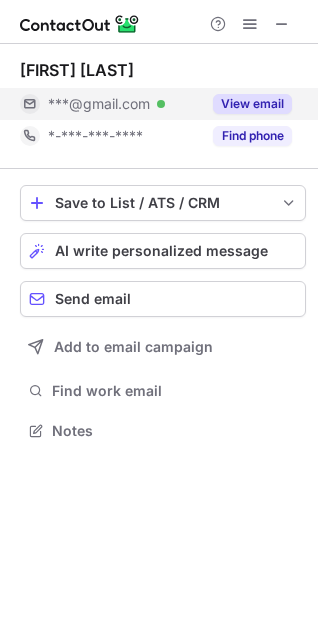click on "View email" at bounding box center (252, 104) 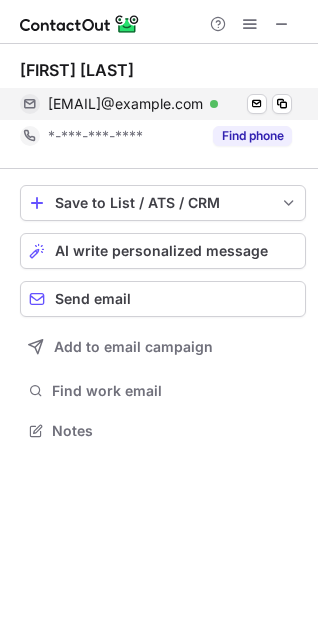 click on "fosterspencer2@gmail.com Verified Send email Copy" at bounding box center [156, 104] 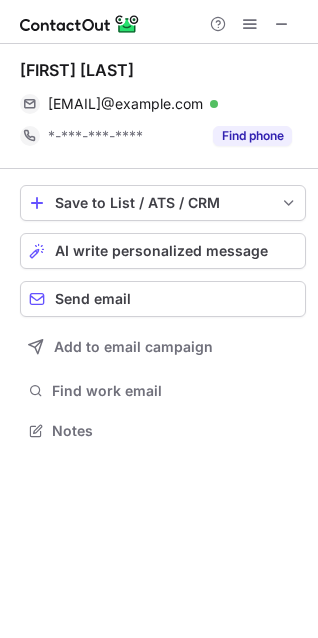 click on "Spencer Foster" at bounding box center (77, 70) 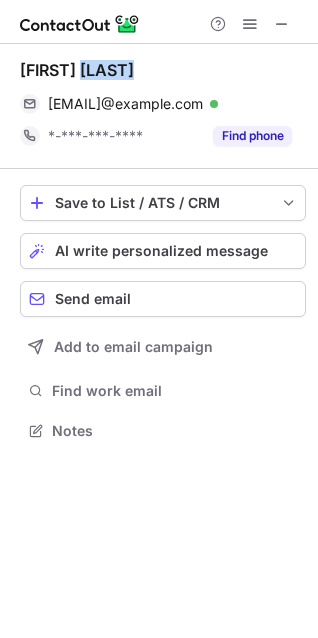 click on "Spencer Foster" at bounding box center (77, 70) 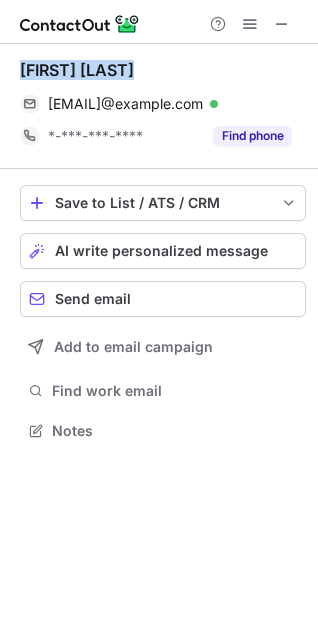 click on "Spencer Foster" at bounding box center (77, 70) 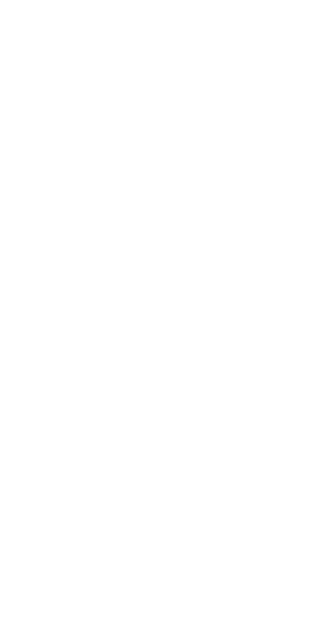 scroll, scrollTop: 0, scrollLeft: 0, axis: both 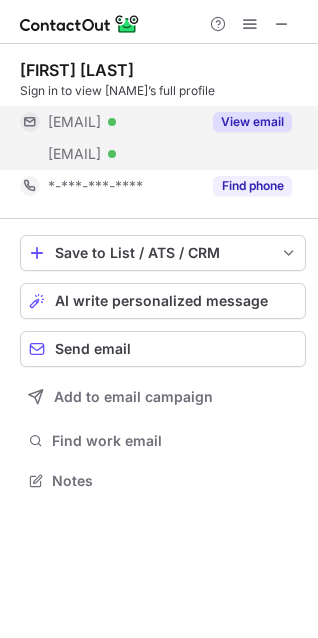 click on "View email" at bounding box center (252, 122) 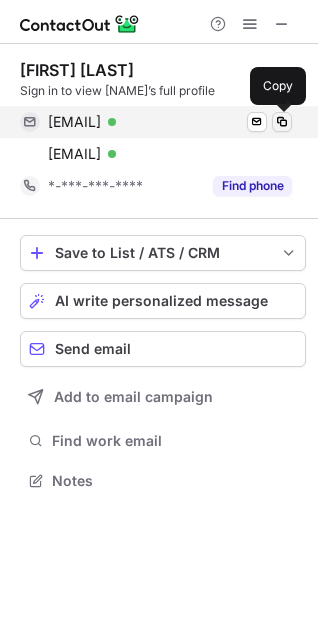 click at bounding box center [282, 122] 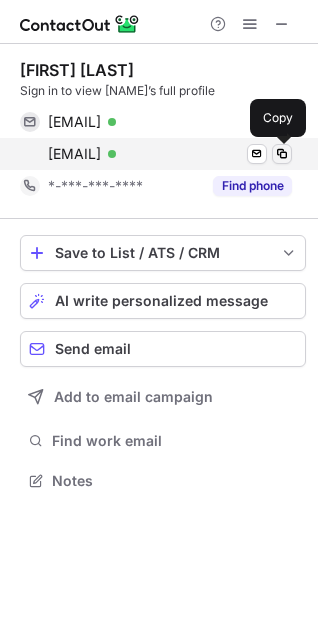 click at bounding box center [282, 154] 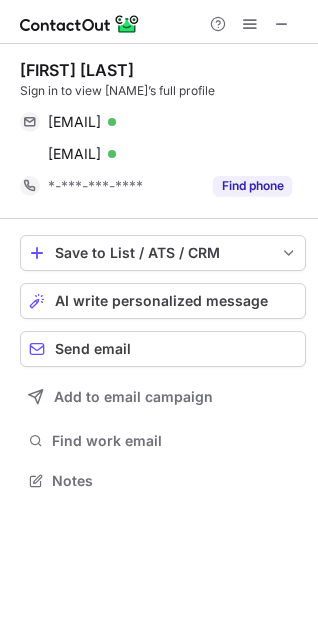 click on "Alyssa Charlie" at bounding box center [77, 70] 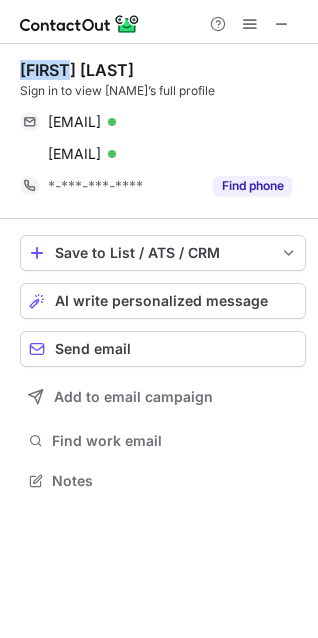 click on "Alyssa Charlie" at bounding box center [77, 70] 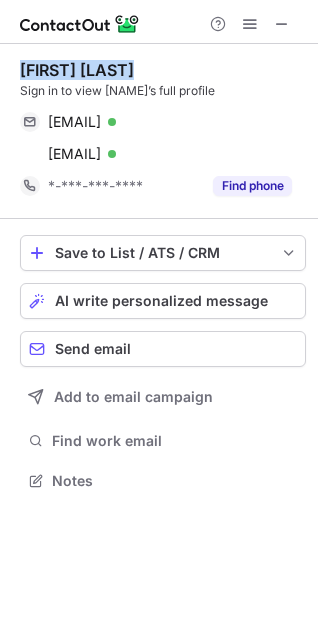 click on "Alyssa Charlie" at bounding box center (77, 70) 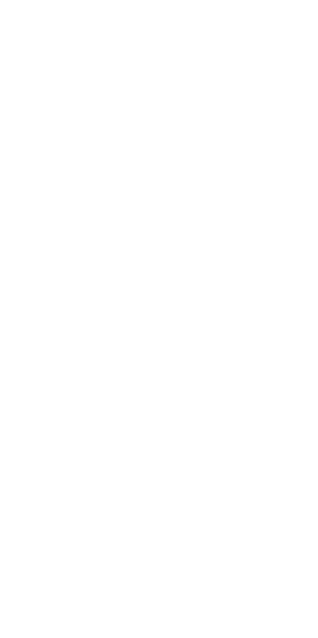 scroll, scrollTop: 0, scrollLeft: 0, axis: both 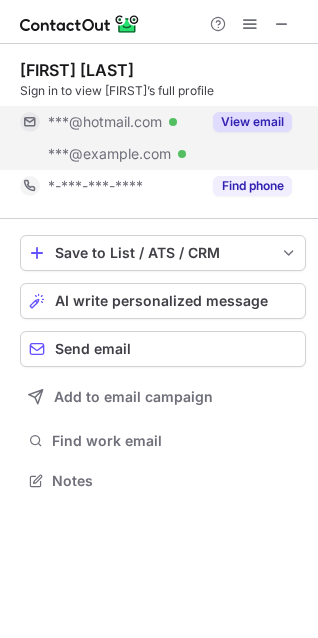 click on "View email" at bounding box center [252, 122] 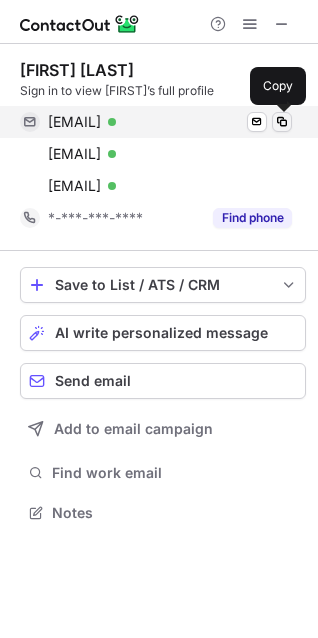 scroll, scrollTop: 10, scrollLeft: 10, axis: both 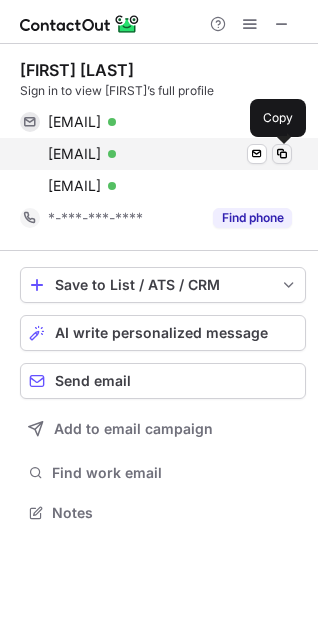 click at bounding box center (282, 154) 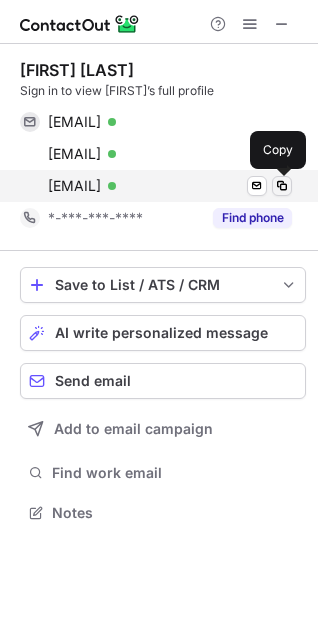 click at bounding box center [282, 186] 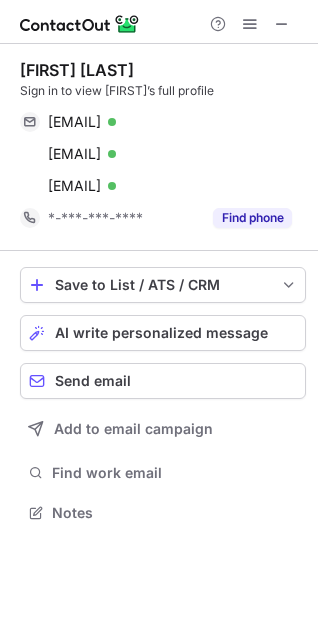 click on "Oksana Tretiak" at bounding box center [77, 70] 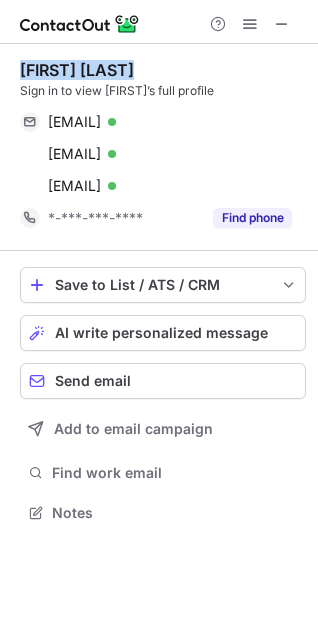 click on "Oksana Tretiak" at bounding box center [77, 70] 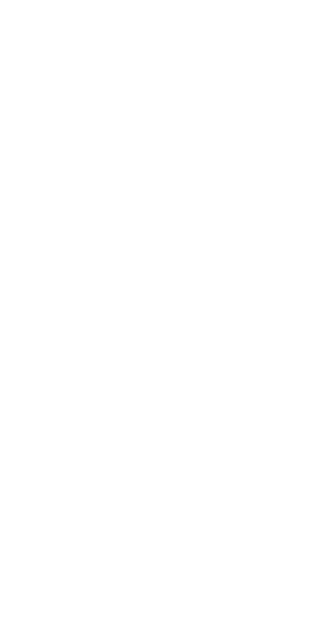 scroll, scrollTop: 0, scrollLeft: 0, axis: both 